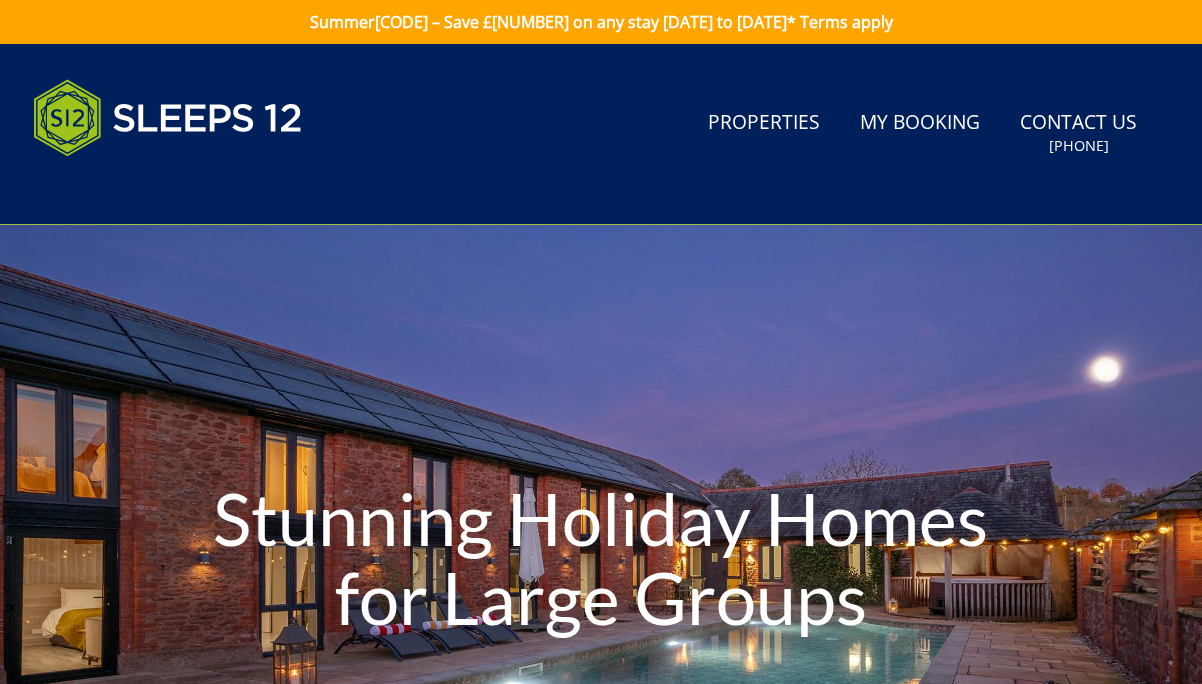 scroll, scrollTop: 0, scrollLeft: 0, axis: both 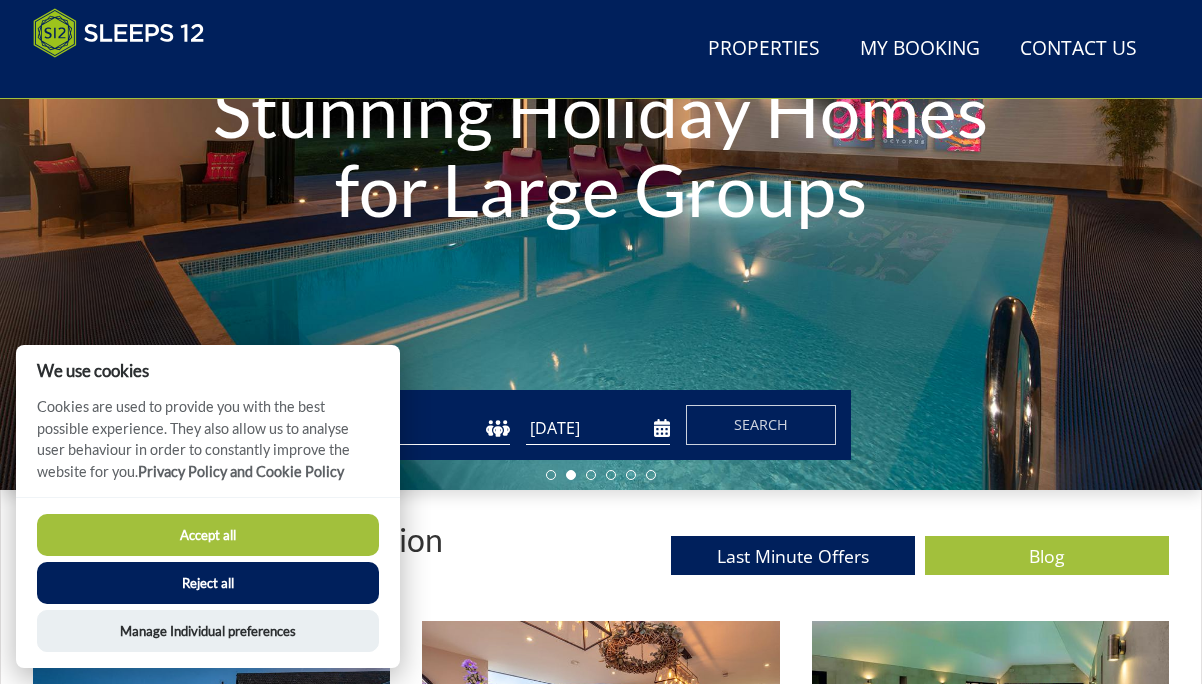 click on "Reject all" at bounding box center (208, 583) 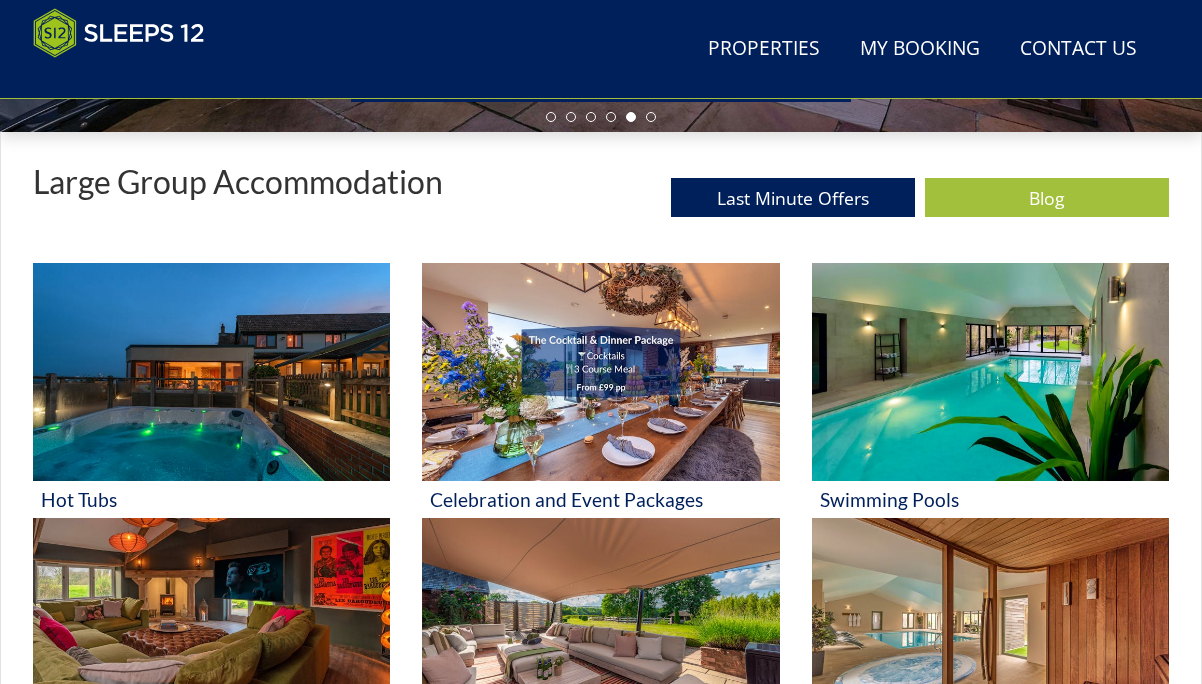 scroll, scrollTop: 652, scrollLeft: 0, axis: vertical 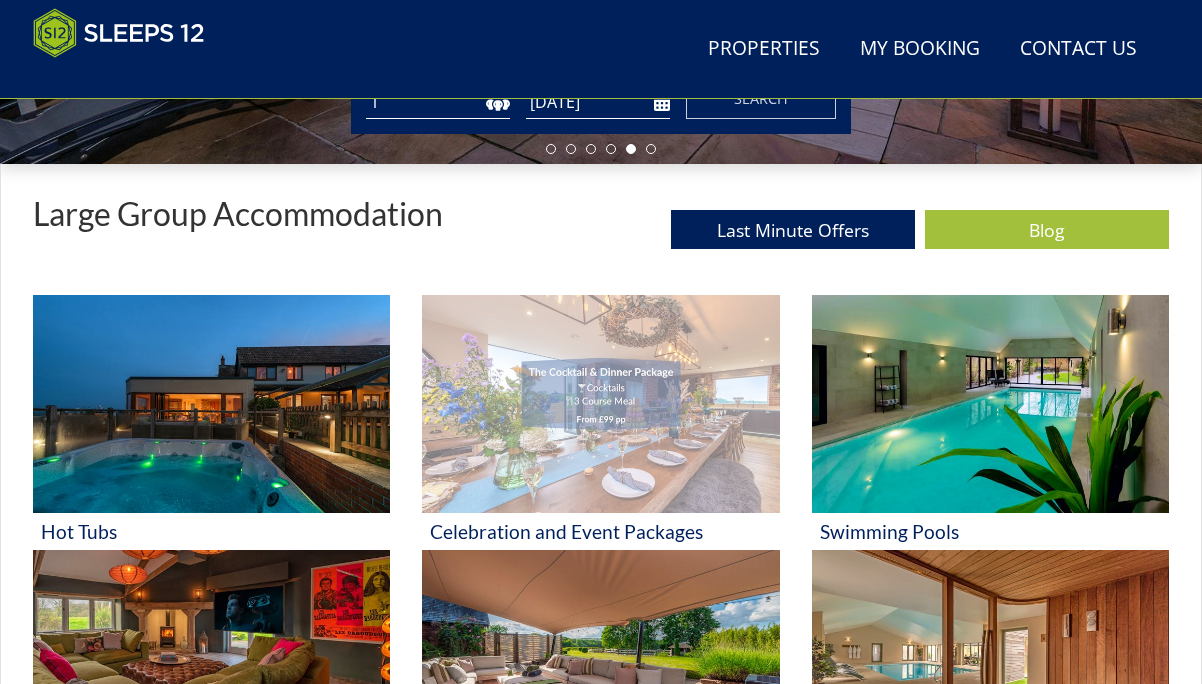 click at bounding box center (600, 404) 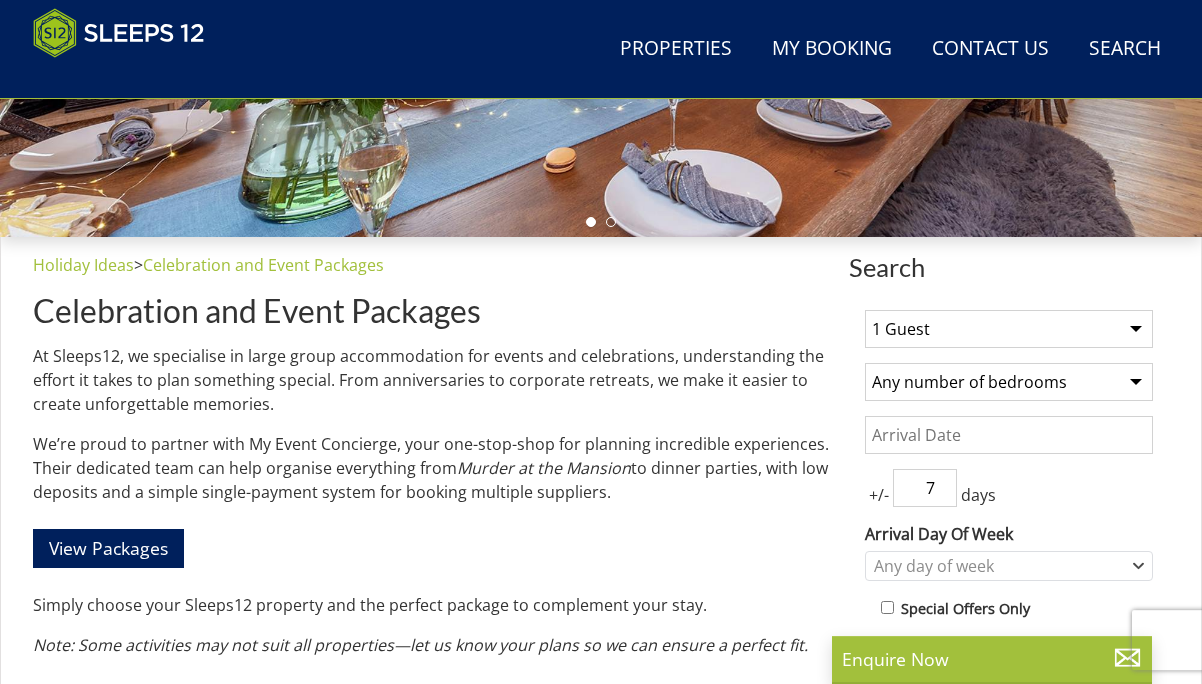 scroll, scrollTop: 632, scrollLeft: 0, axis: vertical 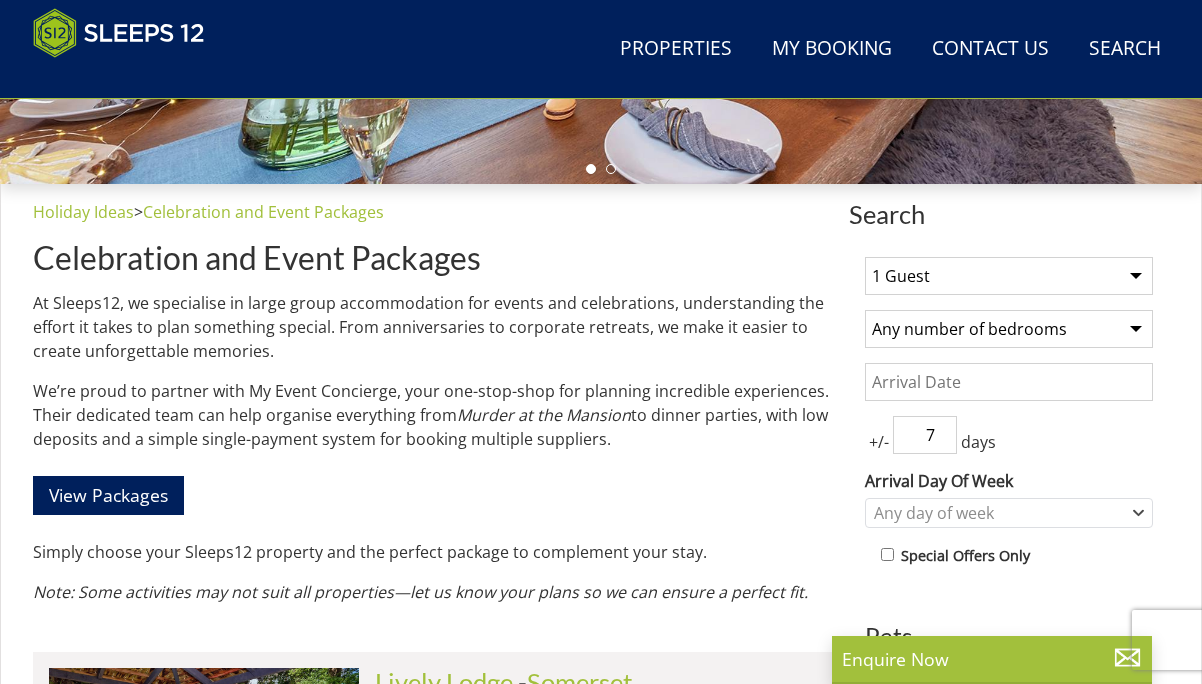 click on "1 Guest
2 Guests
3 Guests
4 Guests
5 Guests
6 Guests
7 Guests
8 Guests
9 Guests
10 Guests
11 Guests
12 Guests
13 Guests
14 Guests
15 Guests
16 Guests
17 Guests
18 Guests
19 Guests
20 Guests
21 Guests
22 Guests
23 Guests
24 Guests
25 Guests
26 Guests
27 Guests
28 Guests
29 Guests
30 Guests
31 Guests
32 Guests" at bounding box center (1009, 276) 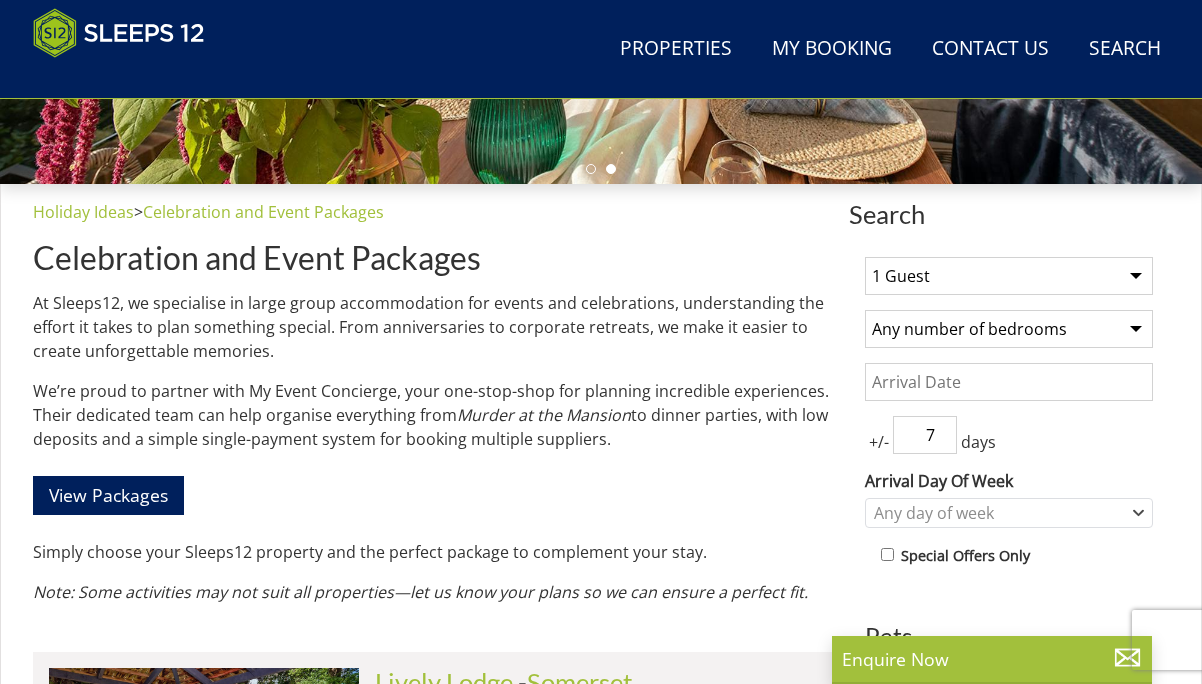 select on "10" 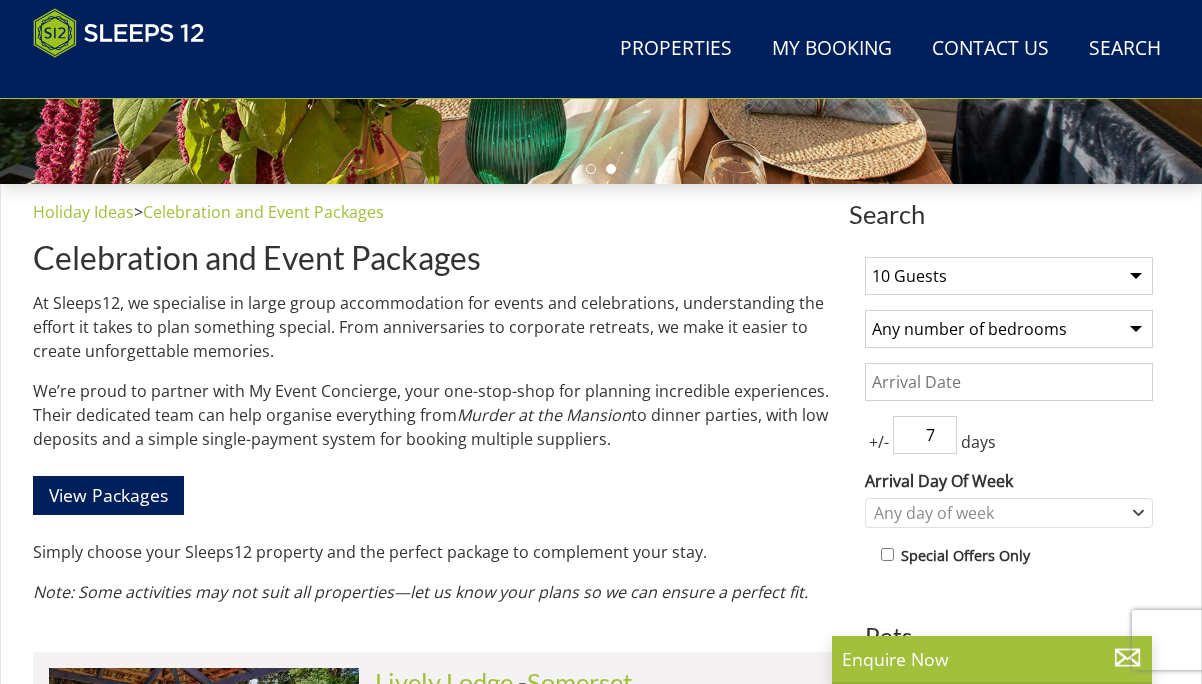 click on "Any number of bedrooms
4 Bedrooms
5 Bedrooms
6 Bedrooms
7 Bedrooms
8 Bedrooms
9 Bedrooms
10 Bedrooms
11 Bedrooms
12 Bedrooms
13 Bedrooms
14 Bedrooms
15 Bedrooms
16 Bedrooms" at bounding box center (1009, 329) 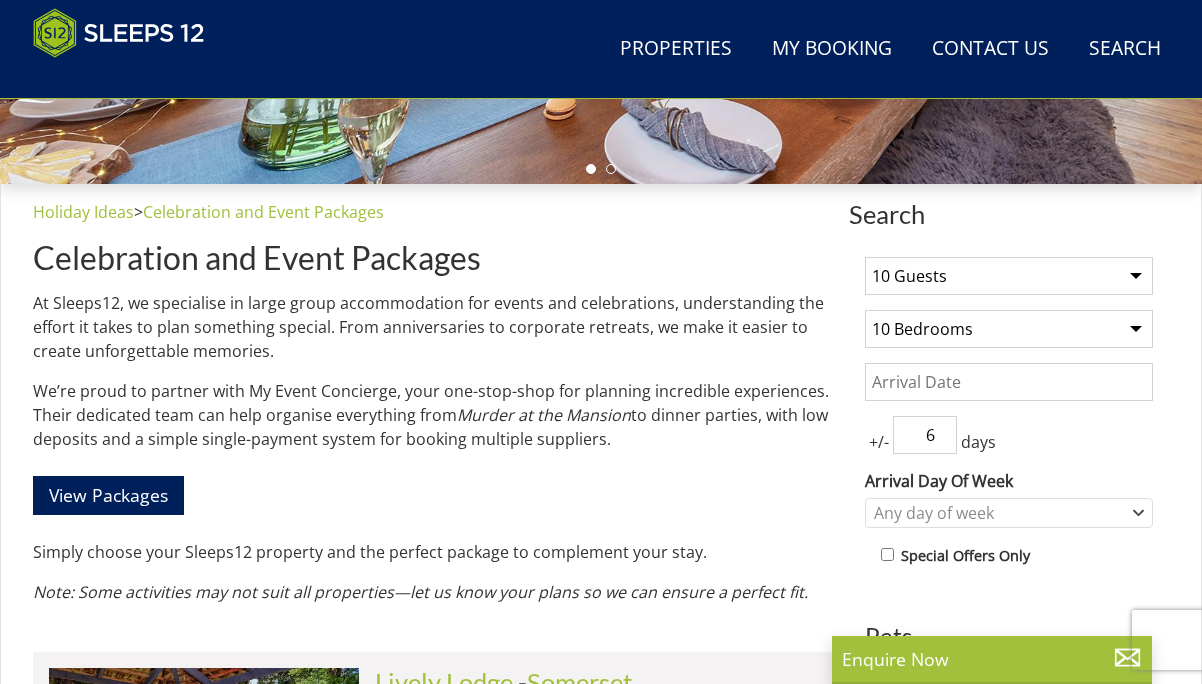 click on "6" at bounding box center [925, 435] 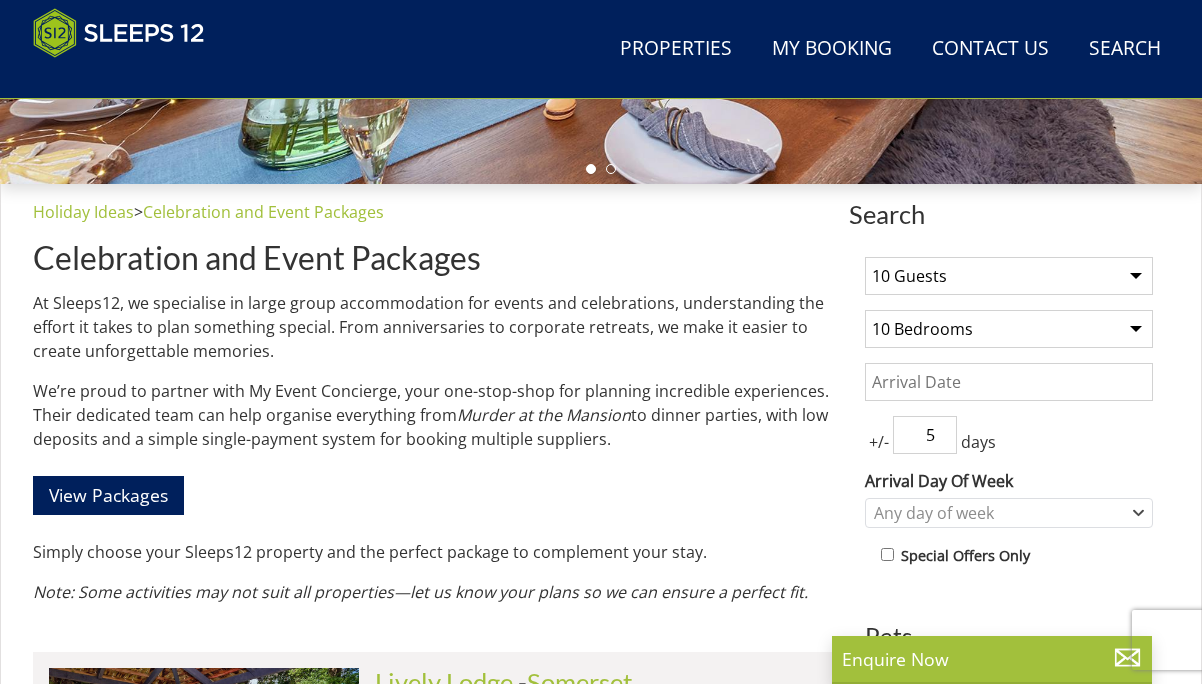 click on "5" at bounding box center (925, 435) 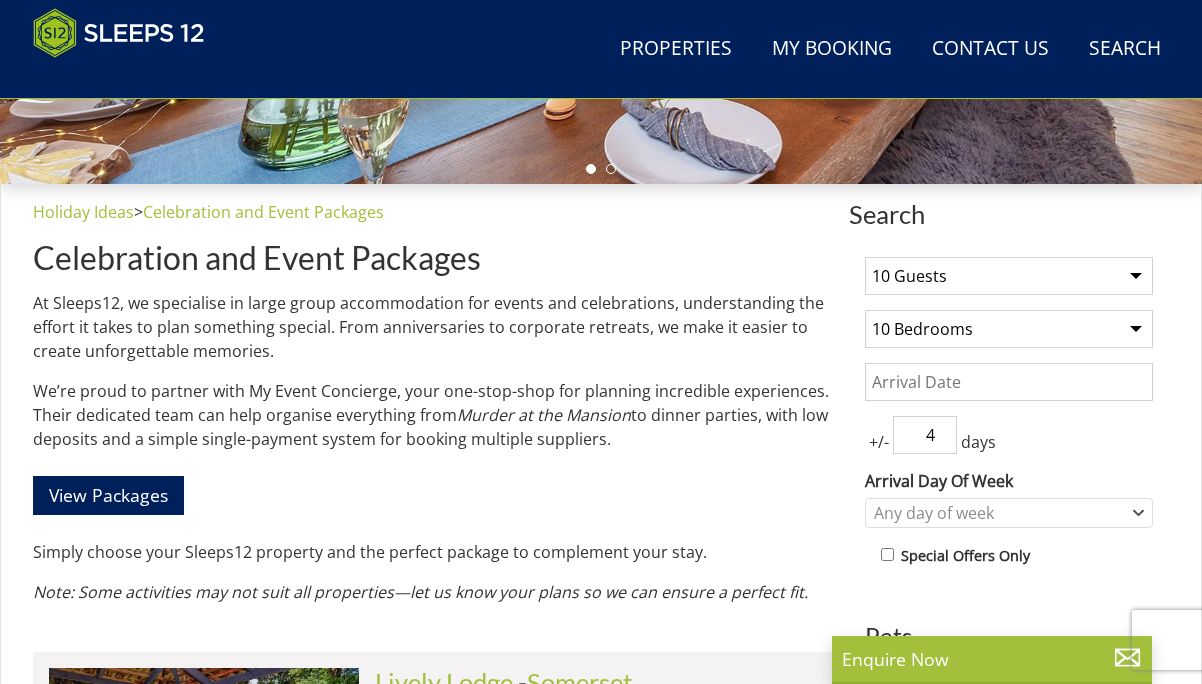 click on "4" at bounding box center (925, 435) 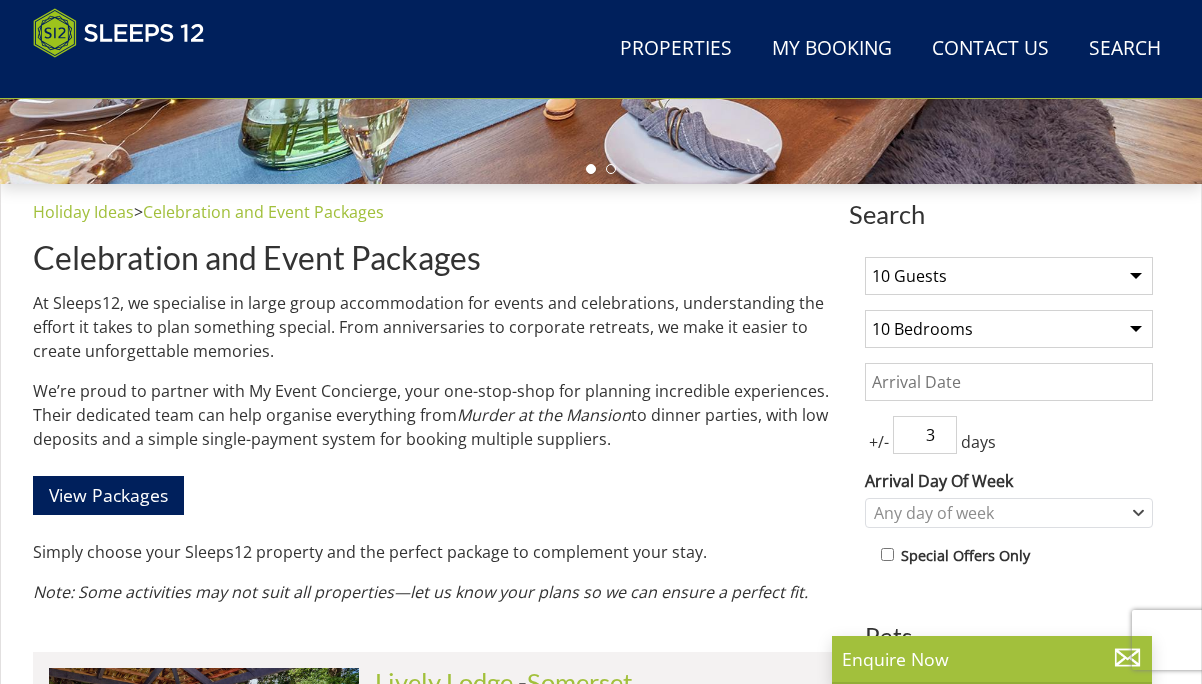 click on "3" at bounding box center [925, 435] 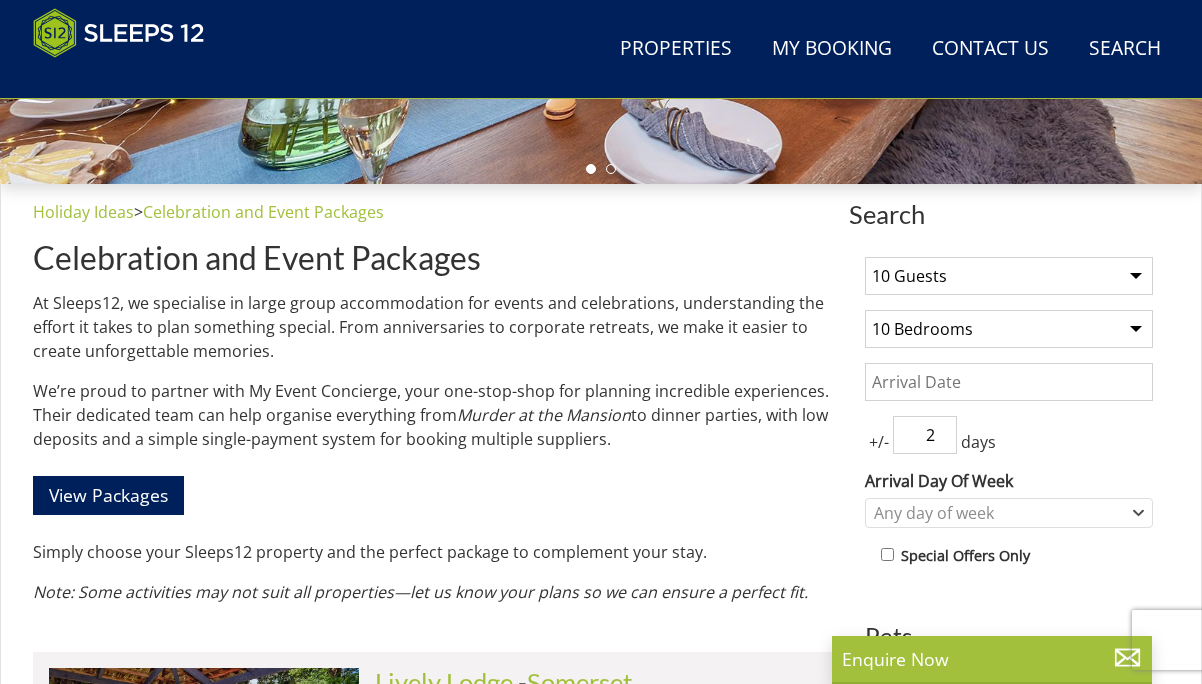 click on "2" at bounding box center (925, 435) 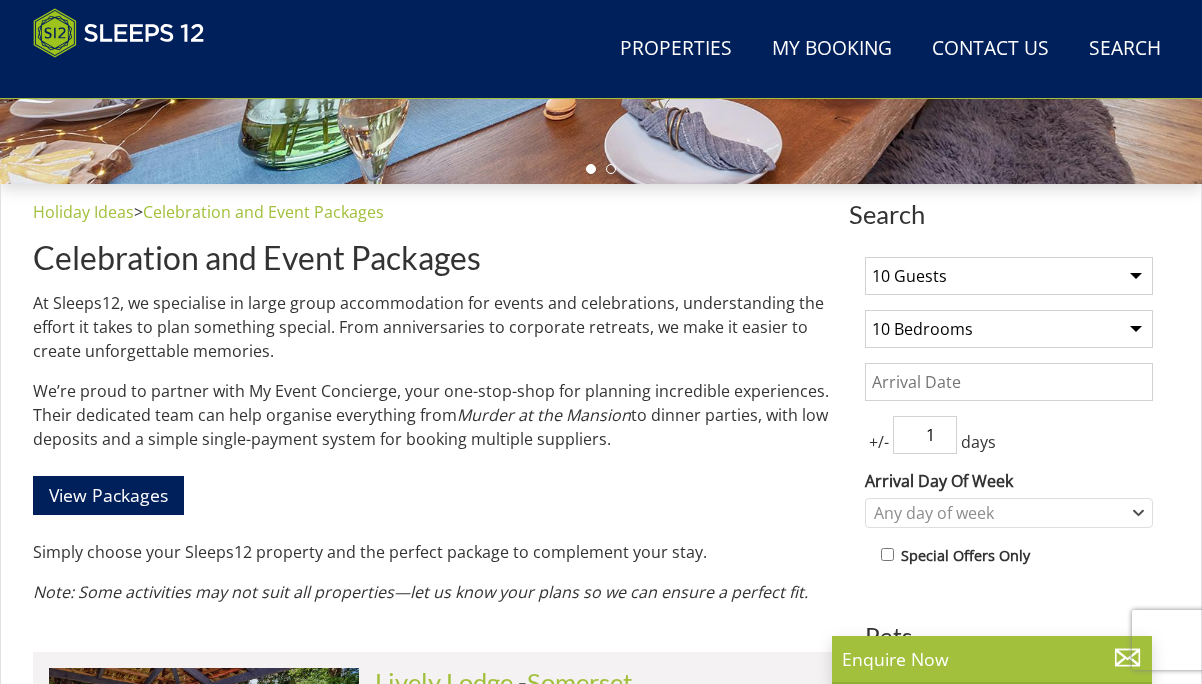 click on "1" at bounding box center (925, 435) 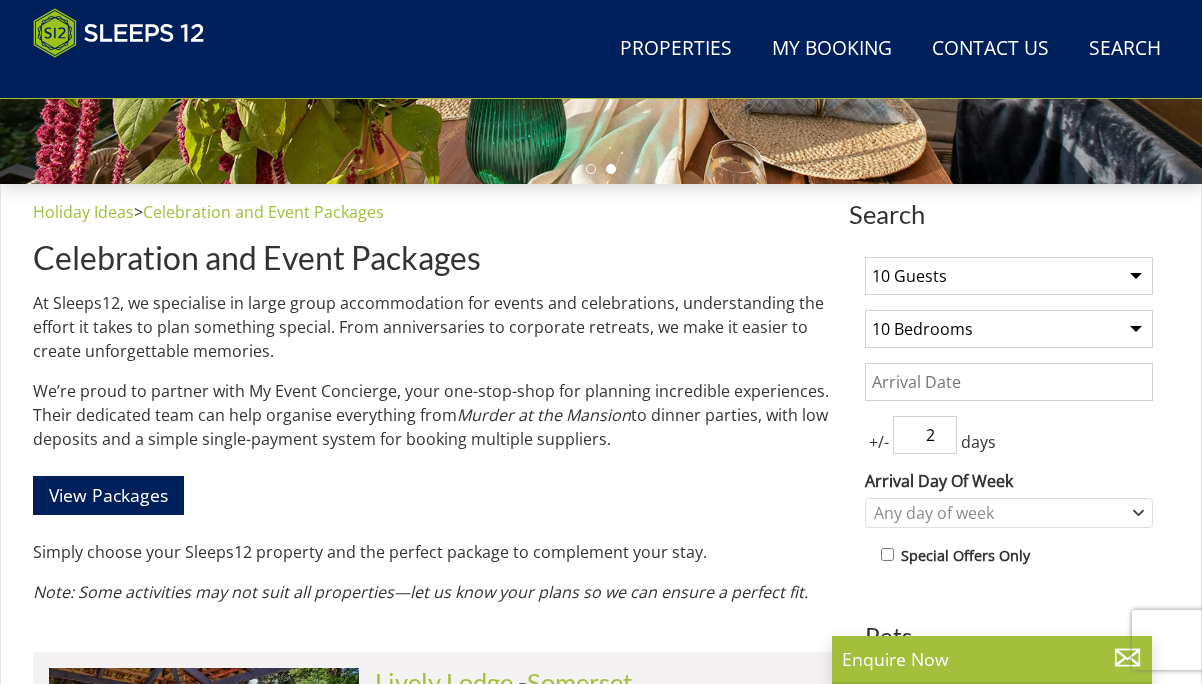 type on "2" 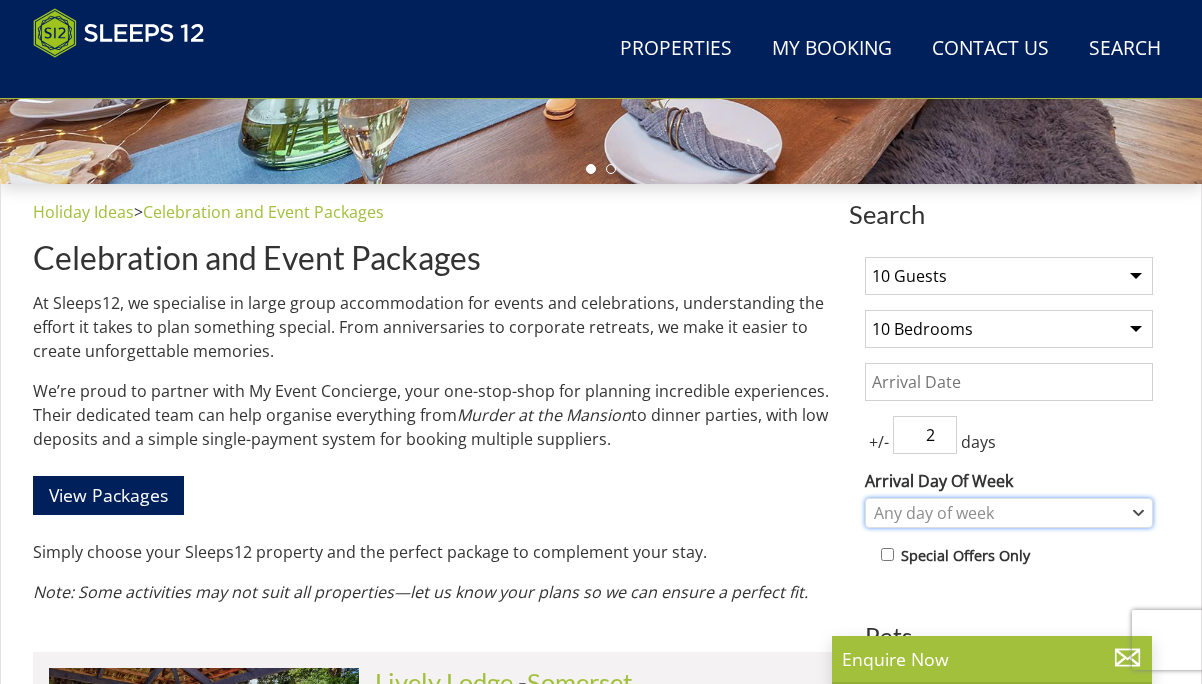 click on "Any day of week" at bounding box center (1009, 513) 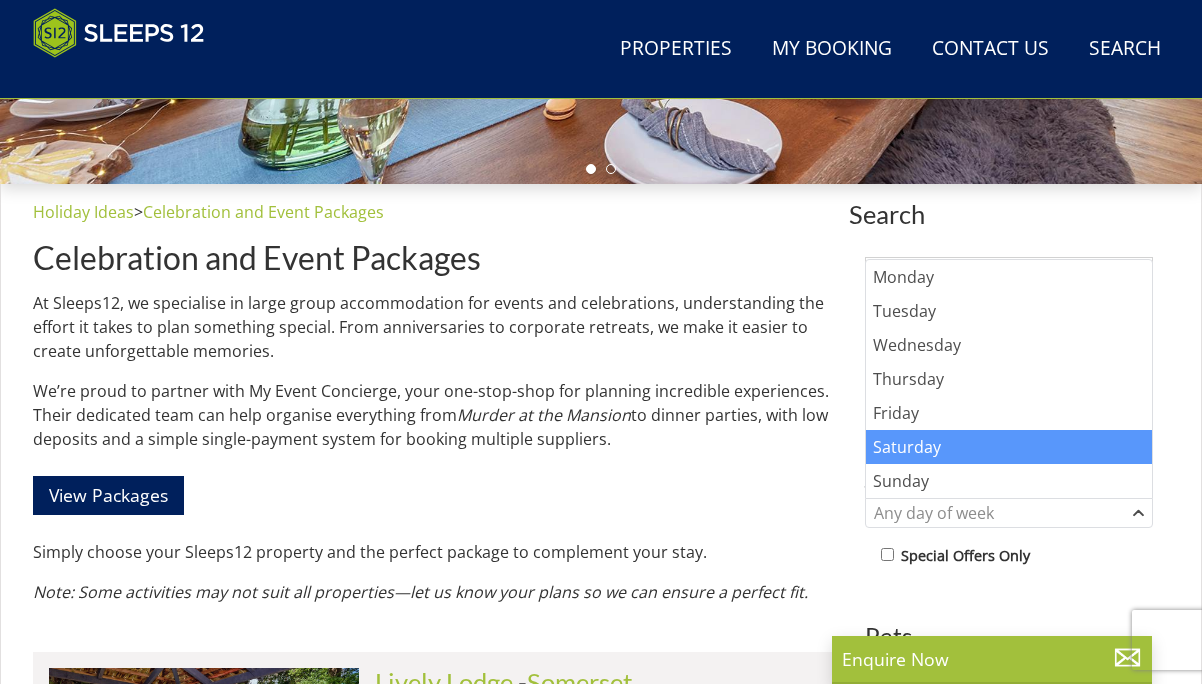 click on "Saturday" at bounding box center [1009, 447] 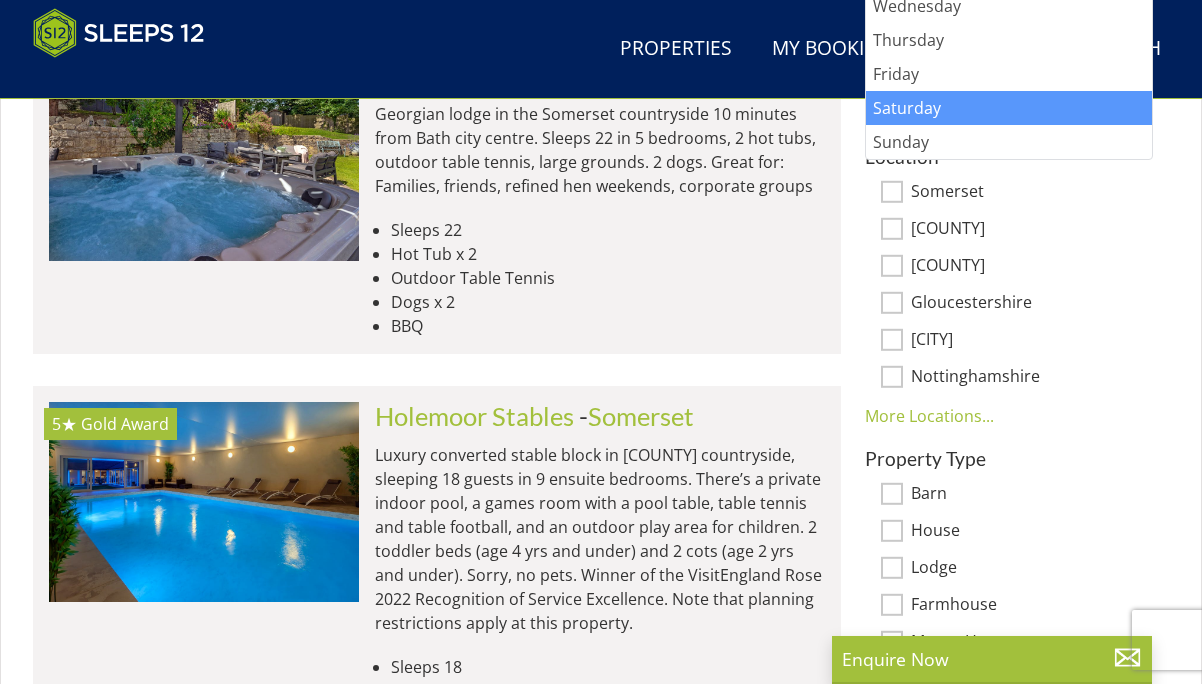 scroll, scrollTop: 1244, scrollLeft: 0, axis: vertical 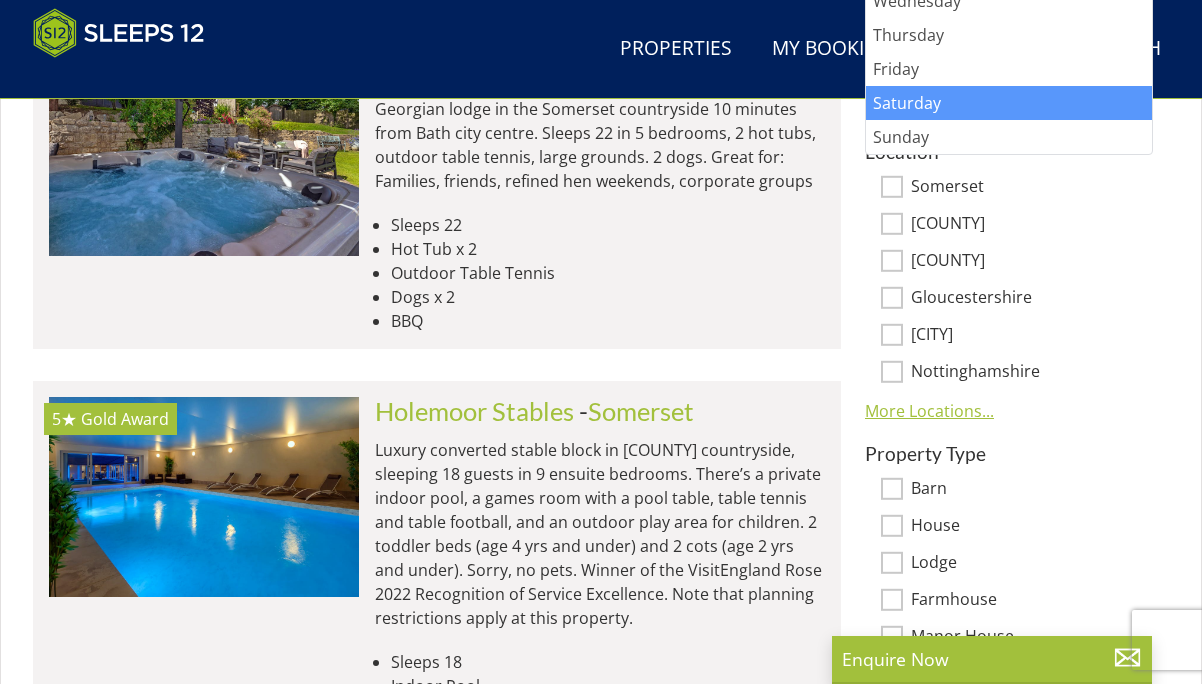 click on "More Locations..." at bounding box center (929, 411) 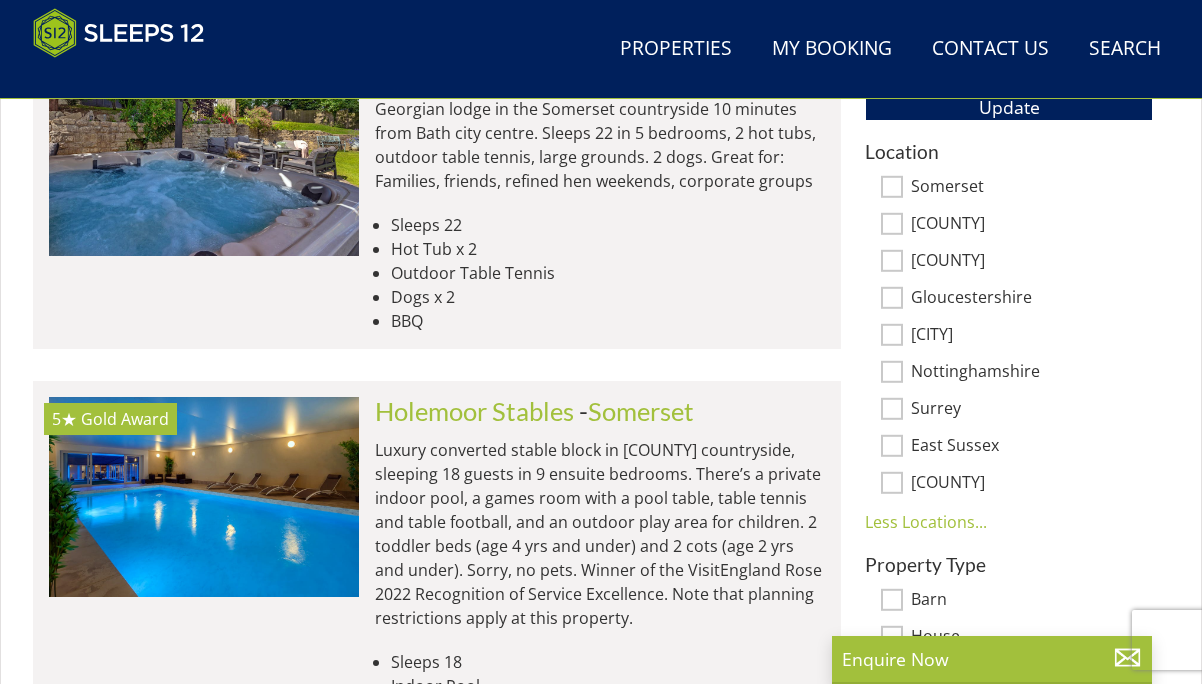 click on "East Sussex" at bounding box center [892, 446] 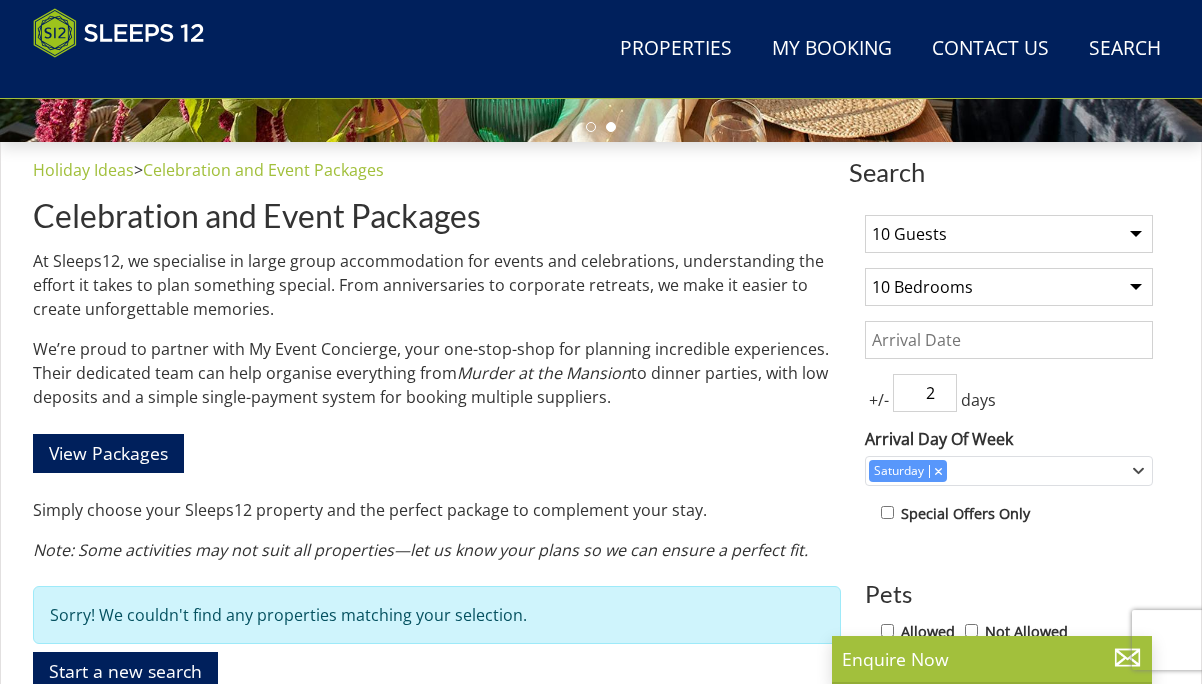 scroll, scrollTop: 632, scrollLeft: 0, axis: vertical 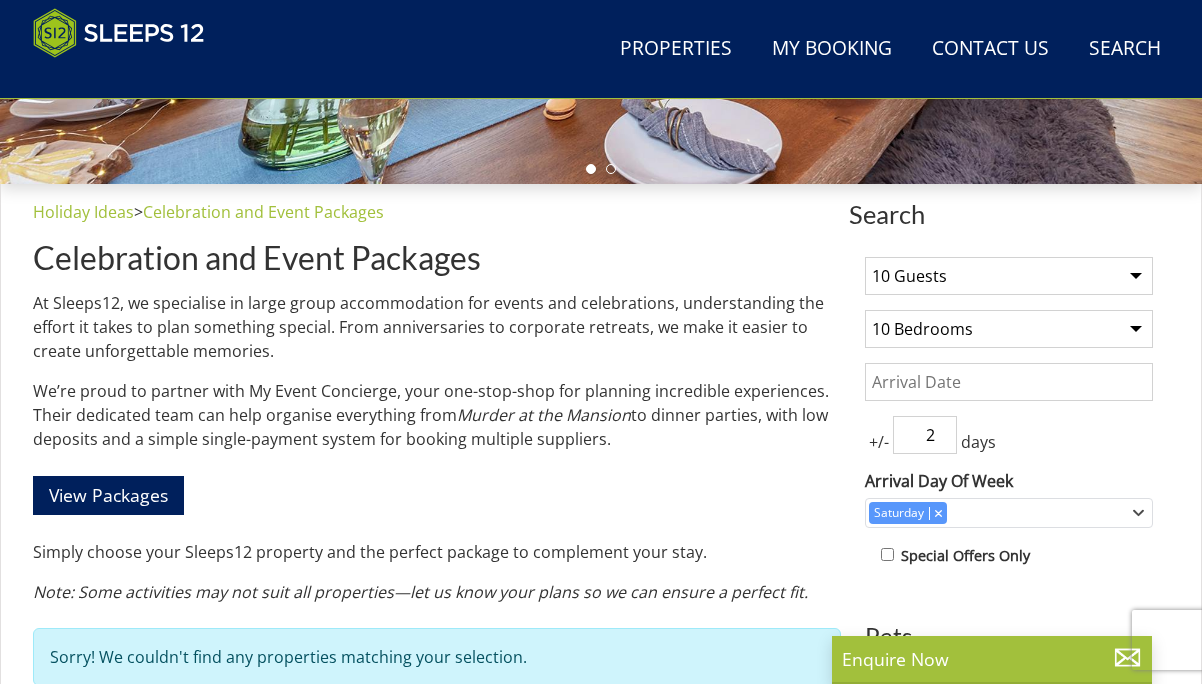 click on "Any number of bedrooms
4 Bedrooms
5 Bedrooms
6 Bedrooms
7 Bedrooms
8 Bedrooms
9 Bedrooms
10 Bedrooms
11 Bedrooms
12 Bedrooms
13 Bedrooms
14 Bedrooms
15 Bedrooms
16 Bedrooms" at bounding box center [1009, 329] 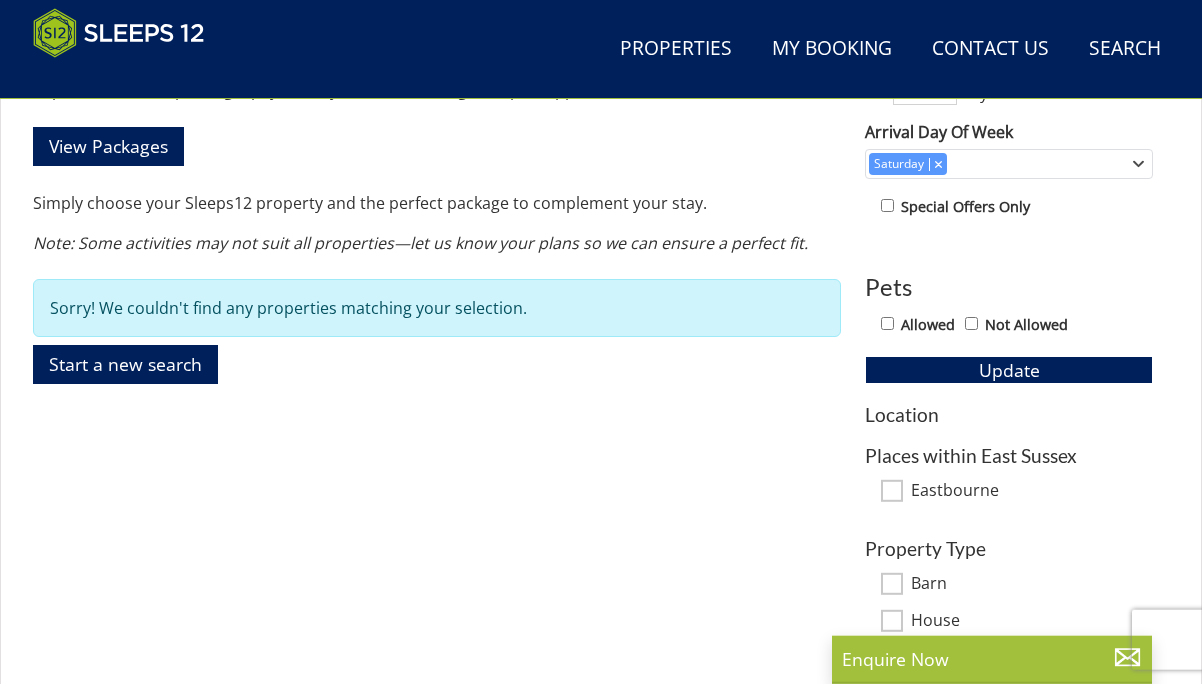 scroll, scrollTop: 938, scrollLeft: 0, axis: vertical 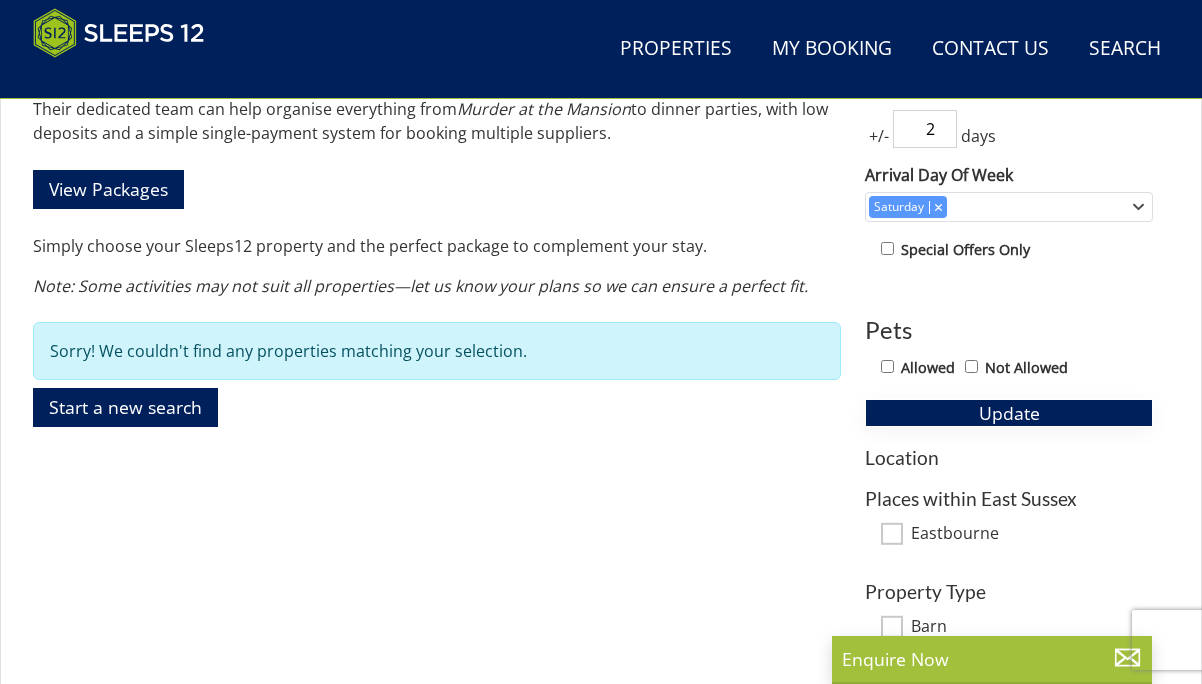 click on "Update" at bounding box center (1009, 413) 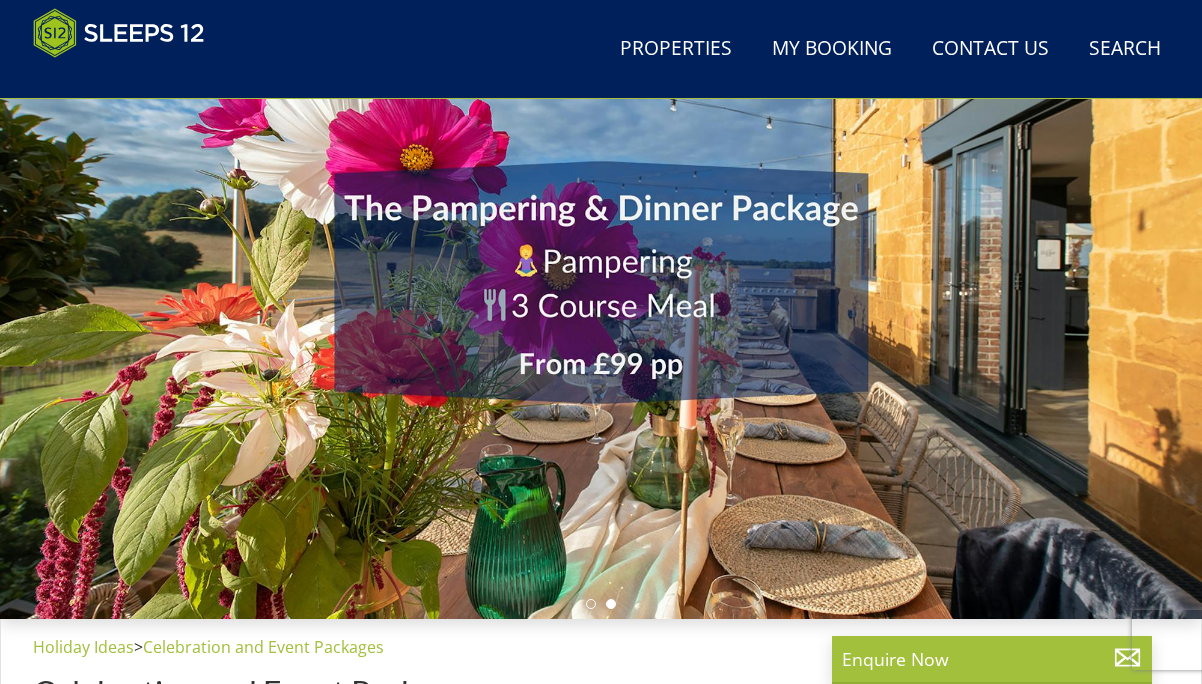 scroll, scrollTop: 122, scrollLeft: 0, axis: vertical 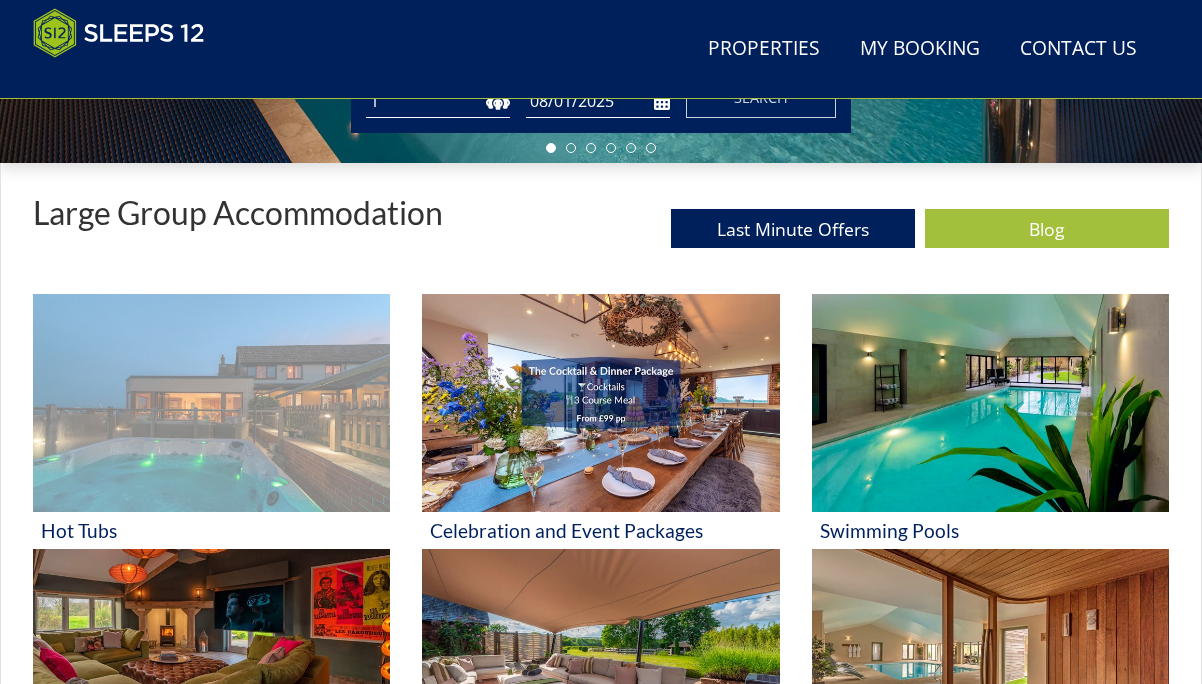 click at bounding box center (211, 403) 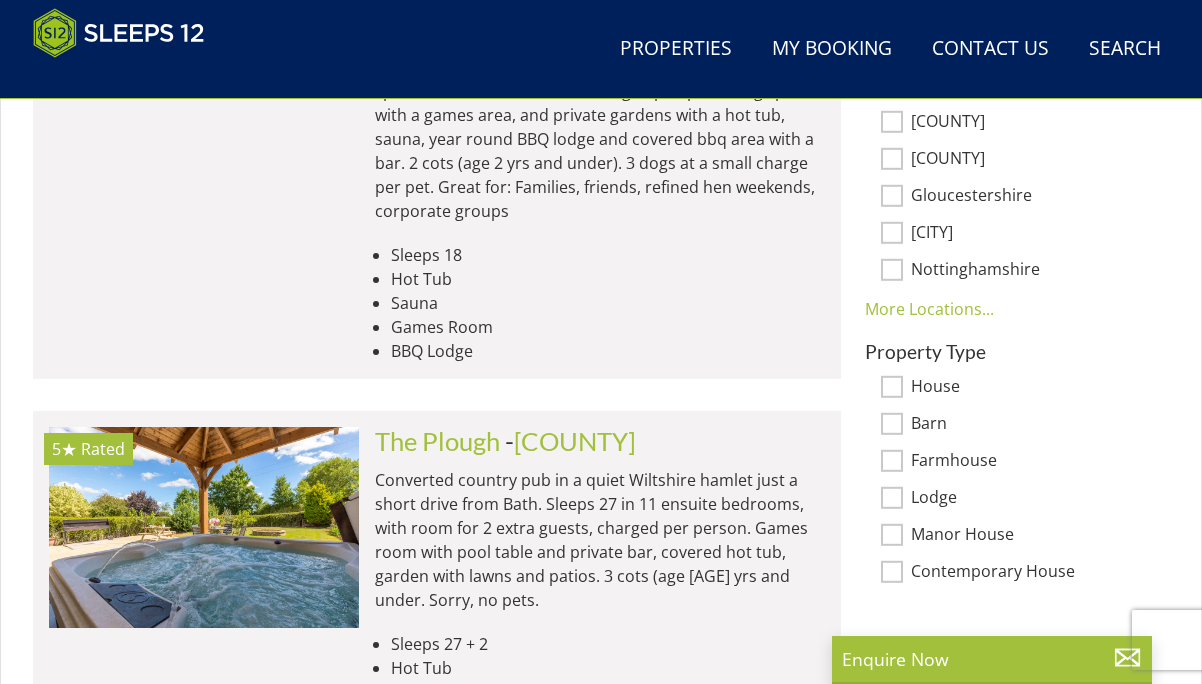 scroll, scrollTop: 1244, scrollLeft: 0, axis: vertical 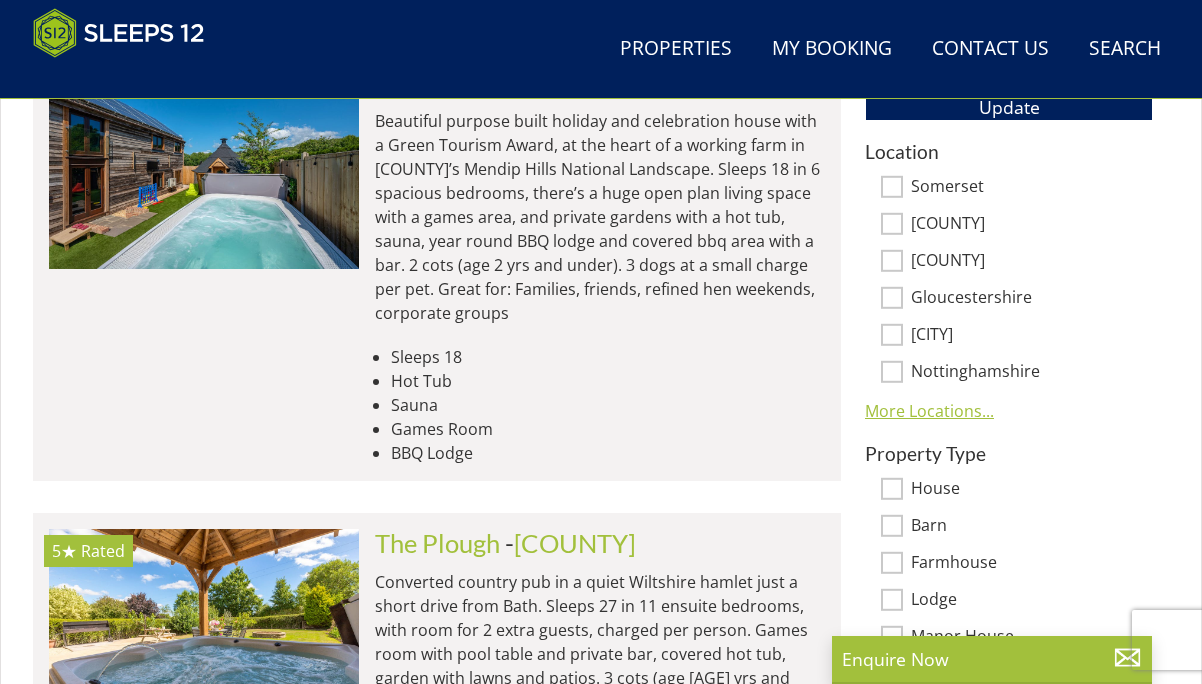 click on "More Locations..." at bounding box center [929, 411] 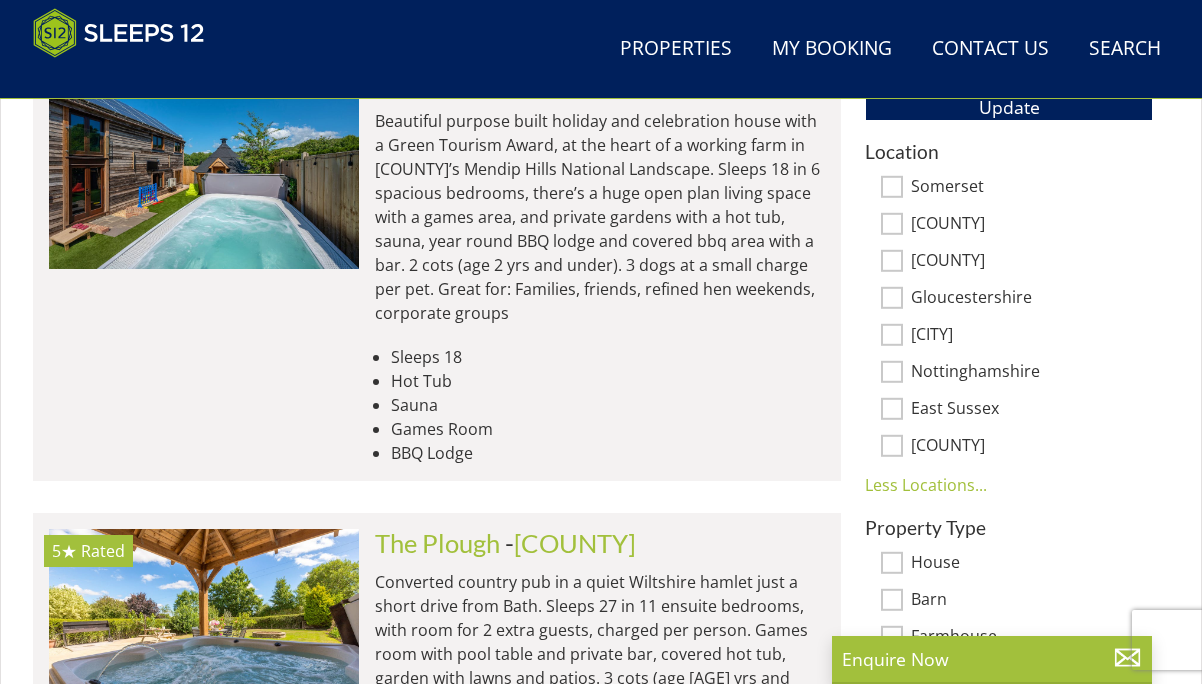 click on "East Sussex" at bounding box center (892, 409) 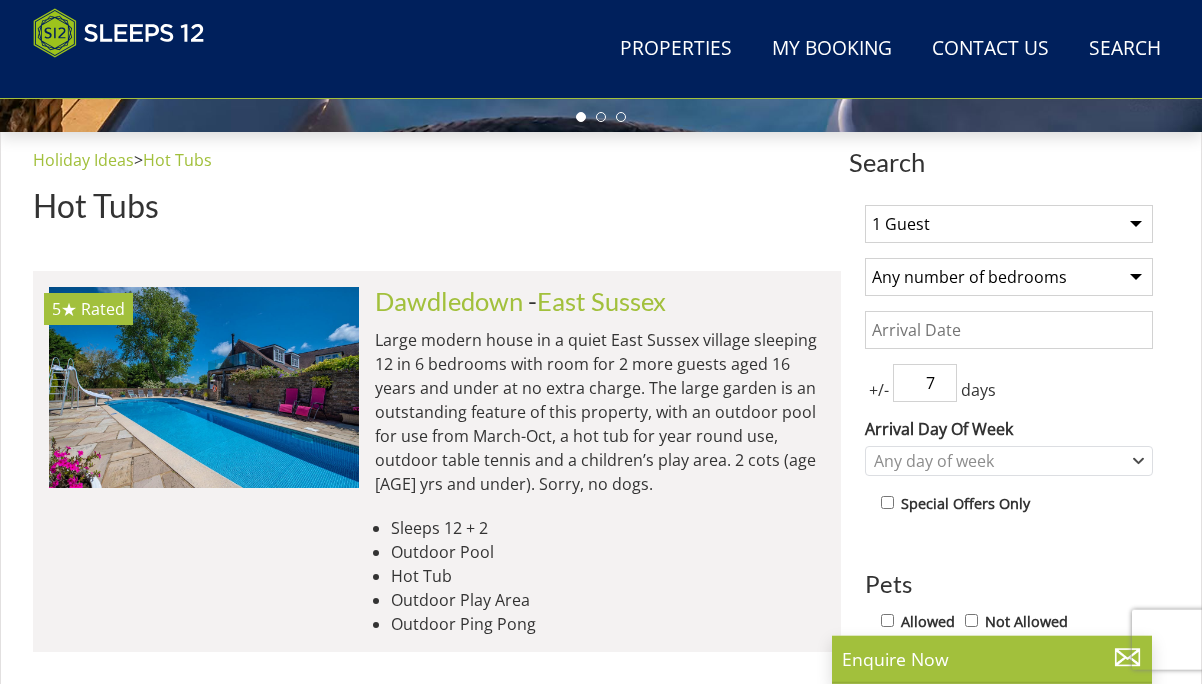 scroll, scrollTop: 632, scrollLeft: 0, axis: vertical 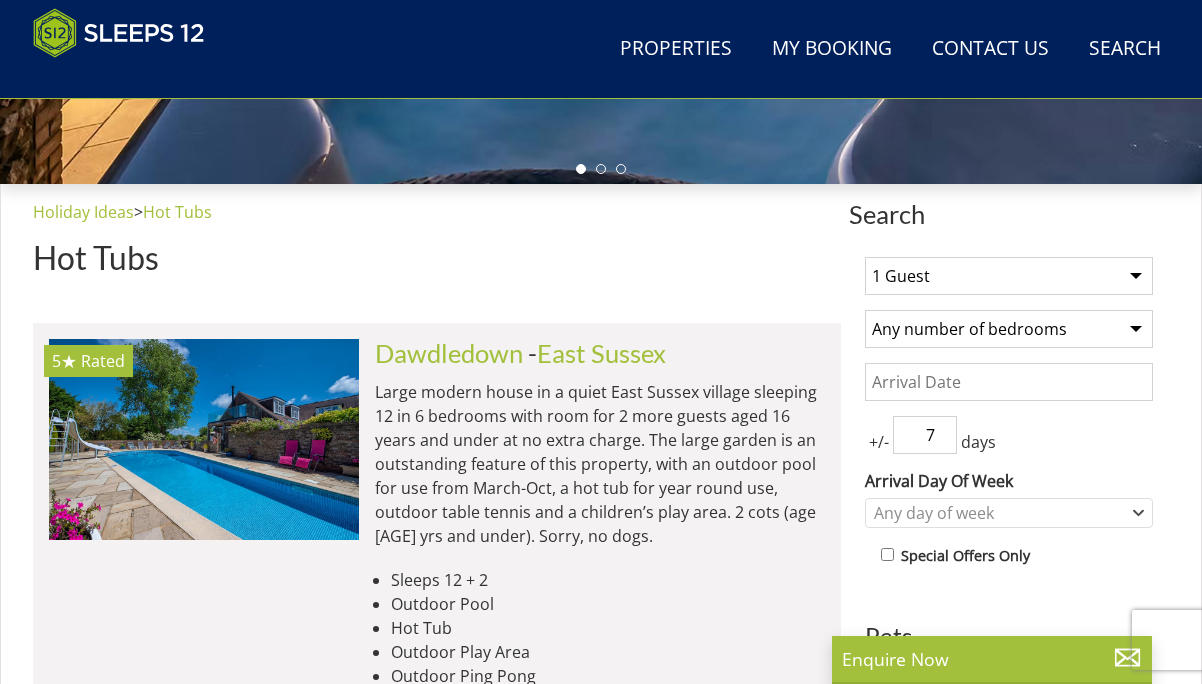 click on "1 Guest
2 Guests
3 Guests
4 Guests
5 Guests
6 Guests
7 Guests
8 Guests
9 Guests
10 Guests
11 Guests
12 Guests
13 Guests
14 Guests
15 Guests
16 Guests
17 Guests
18 Guests
19 Guests
20 Guests
21 Guests
22 Guests
23 Guests
24 Guests
25 Guests
26 Guests
27 Guests
28 Guests
29 Guests
30 Guests
31 Guests
32 Guests" at bounding box center (1009, 276) 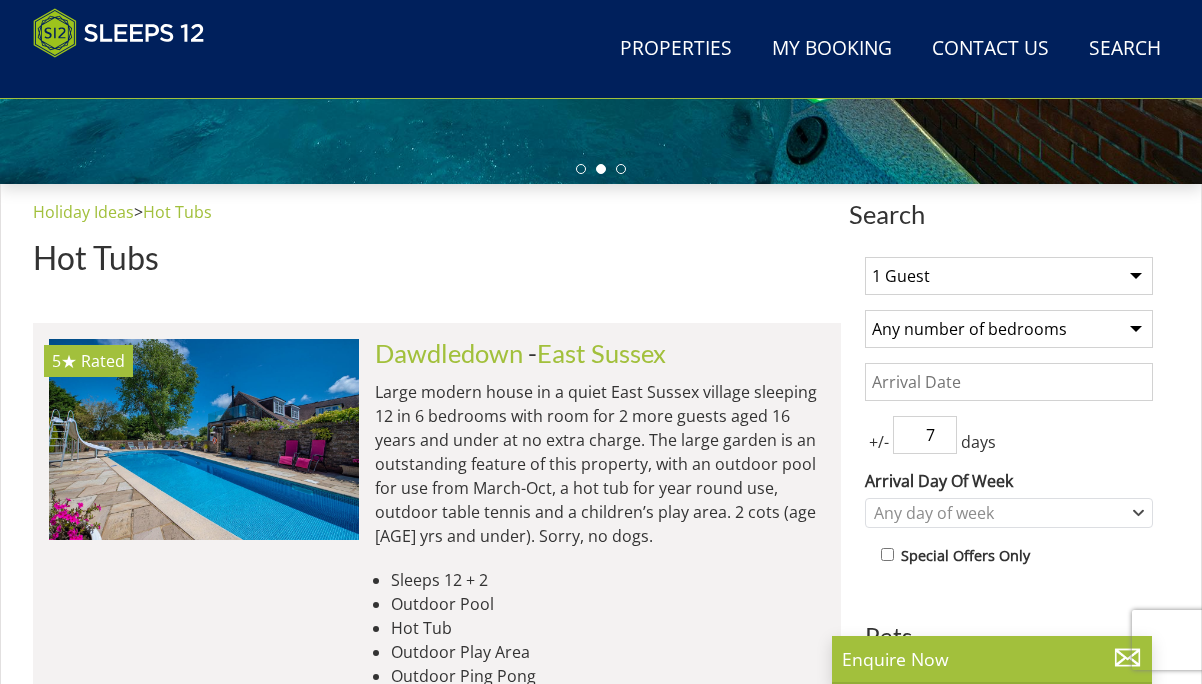 select on "10" 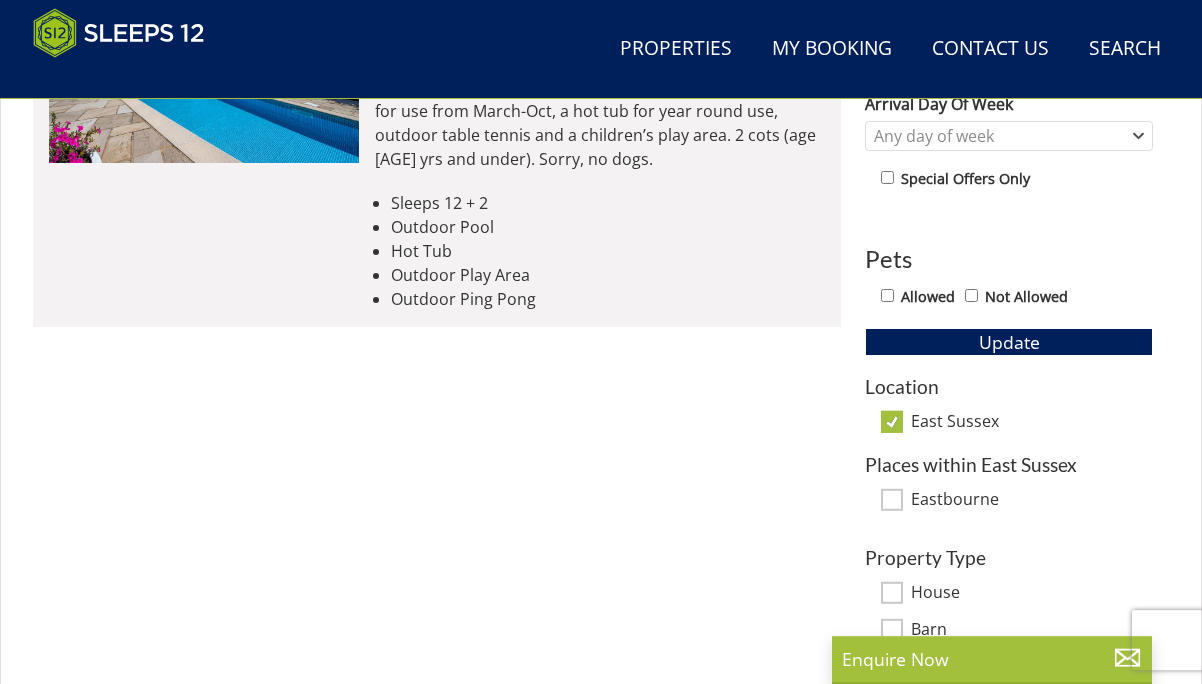 scroll, scrollTop: 1040, scrollLeft: 0, axis: vertical 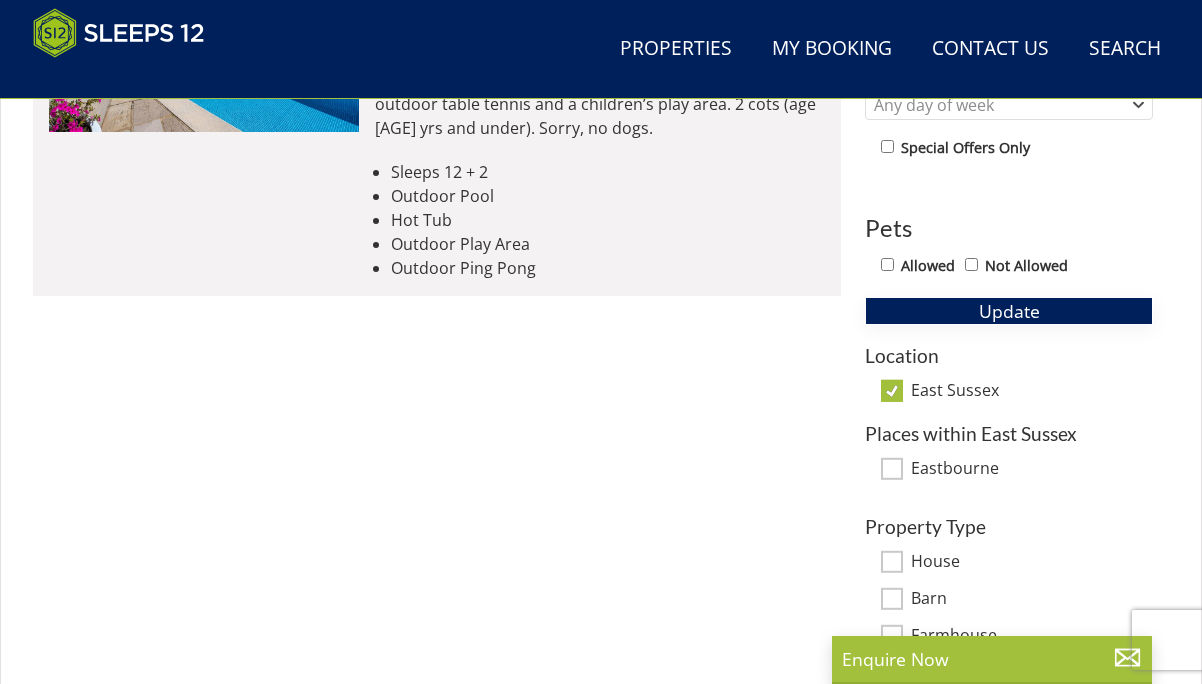 click on "Update" at bounding box center [1009, 311] 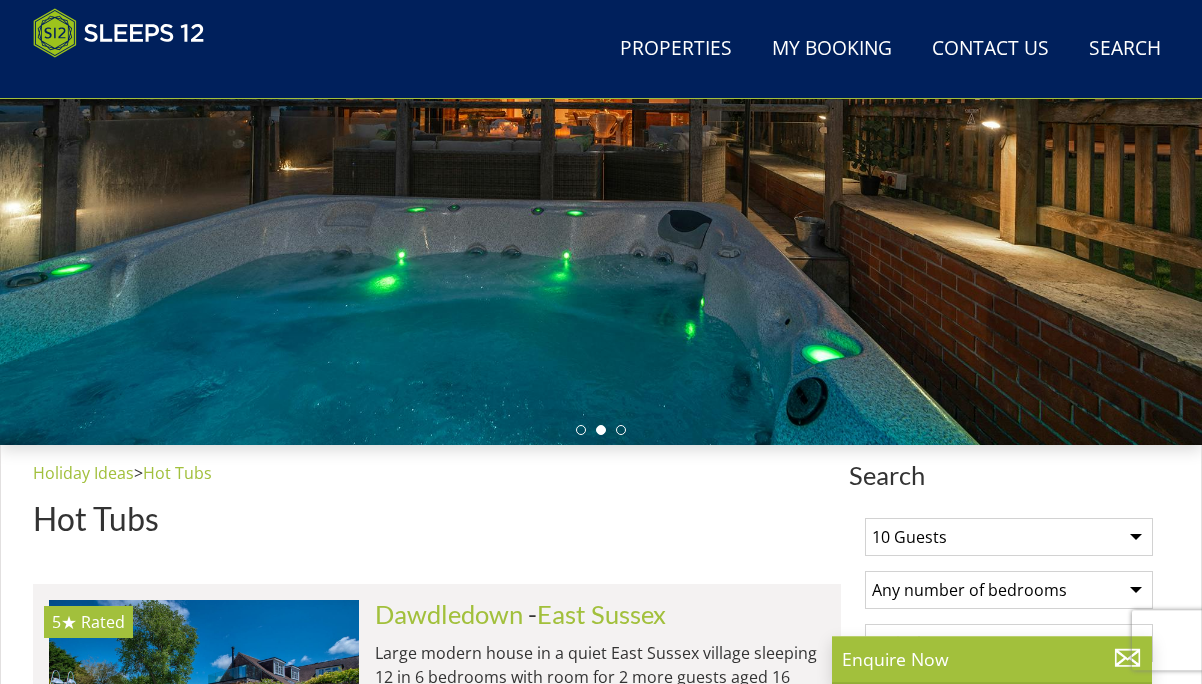 scroll, scrollTop: 326, scrollLeft: 0, axis: vertical 